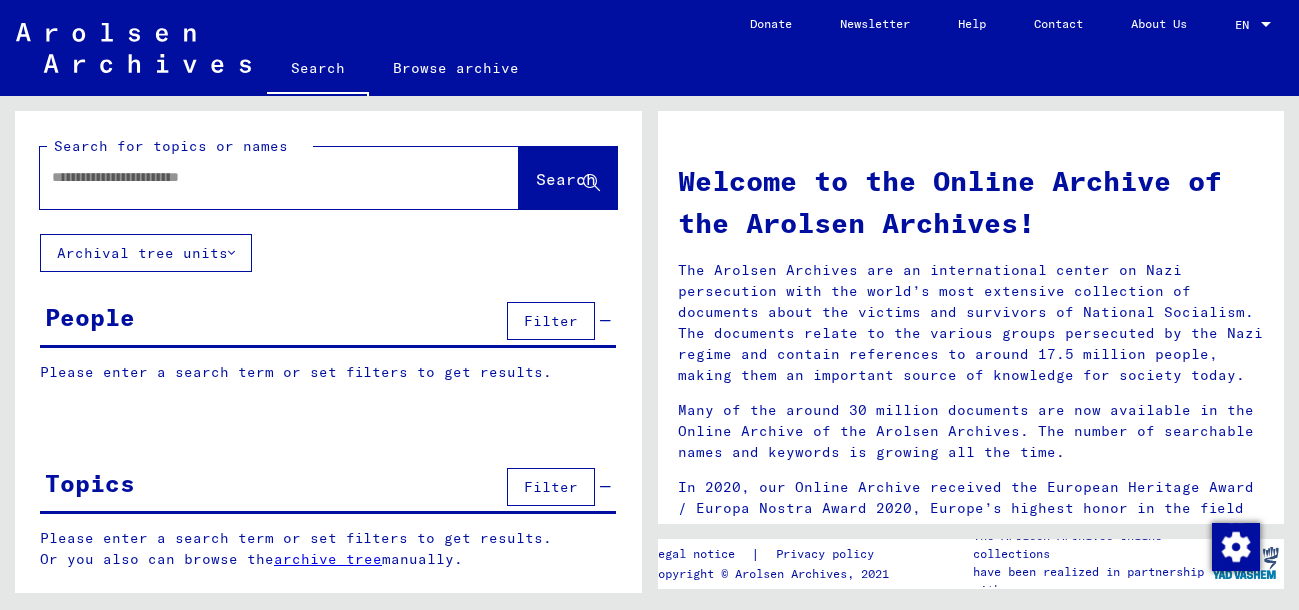 scroll, scrollTop: 0, scrollLeft: 0, axis: both 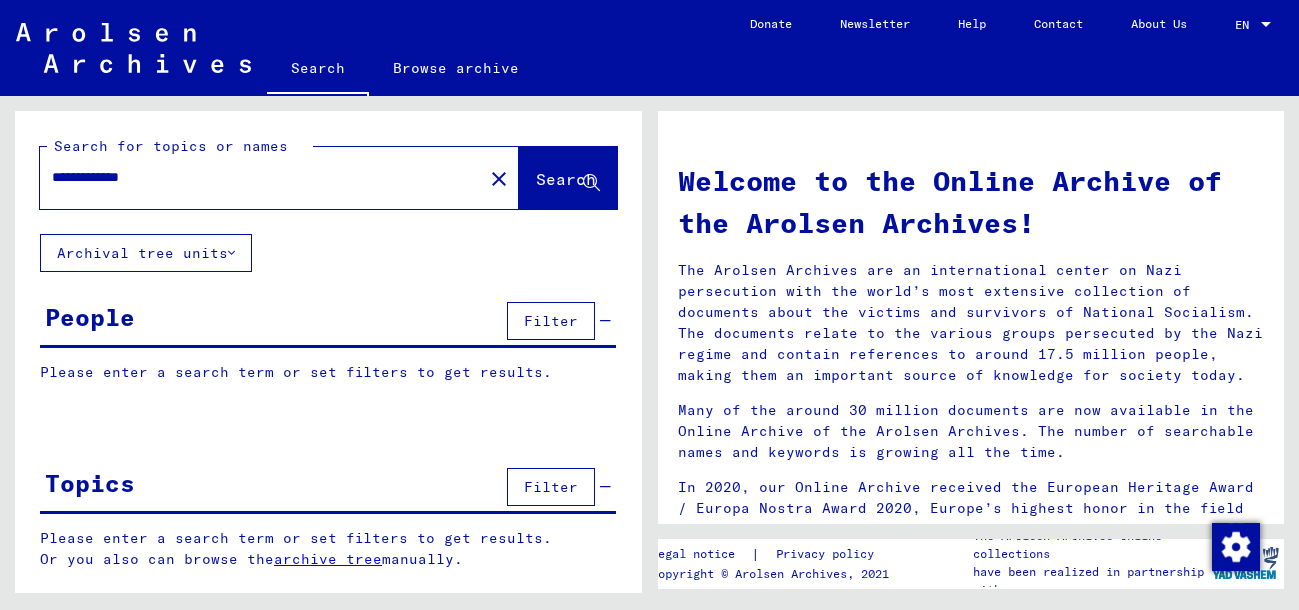 type on "**********" 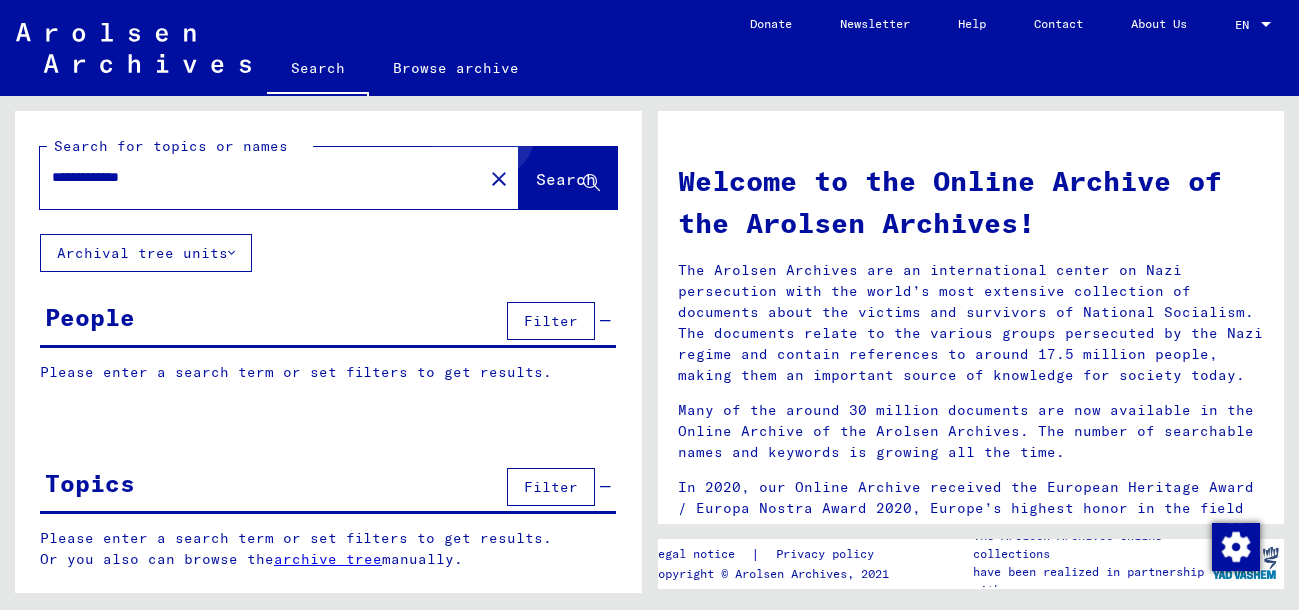 click on "Search" 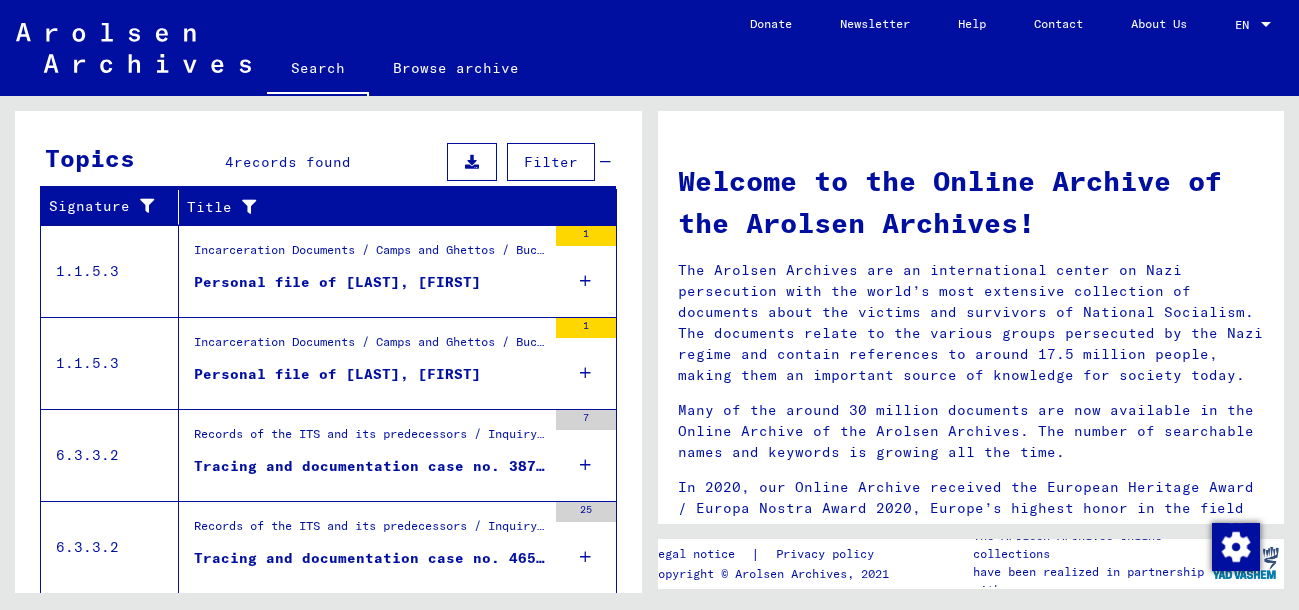 scroll, scrollTop: 645, scrollLeft: 0, axis: vertical 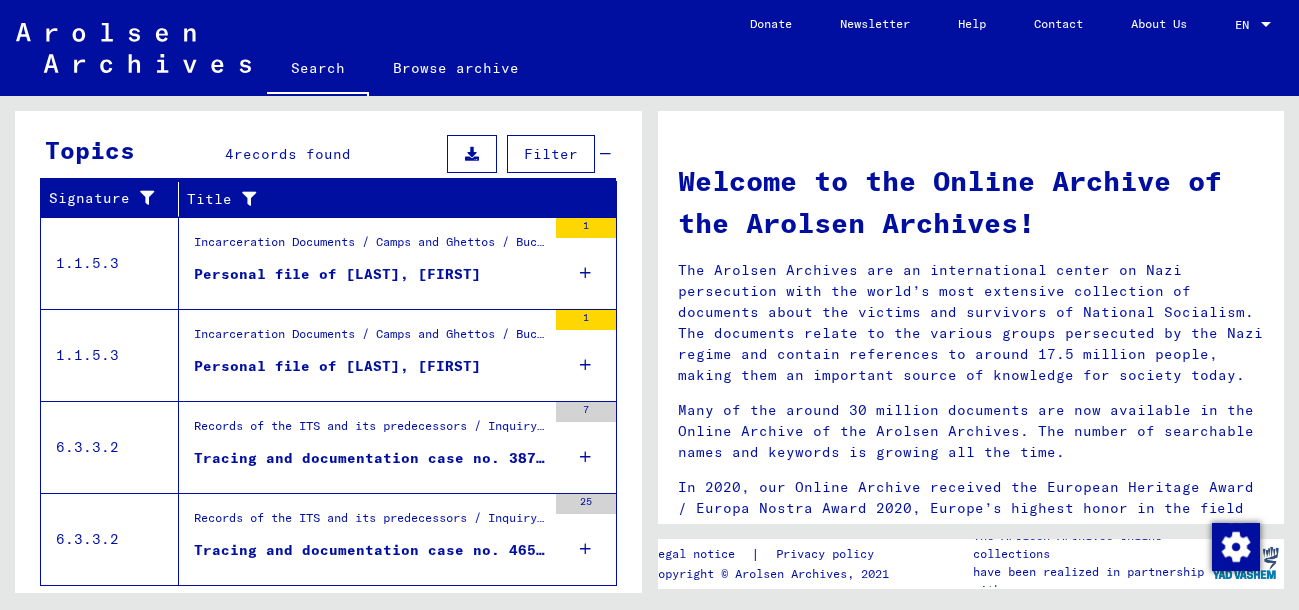 click on "Personal file of [LAST], [FIRST]" at bounding box center [337, 274] 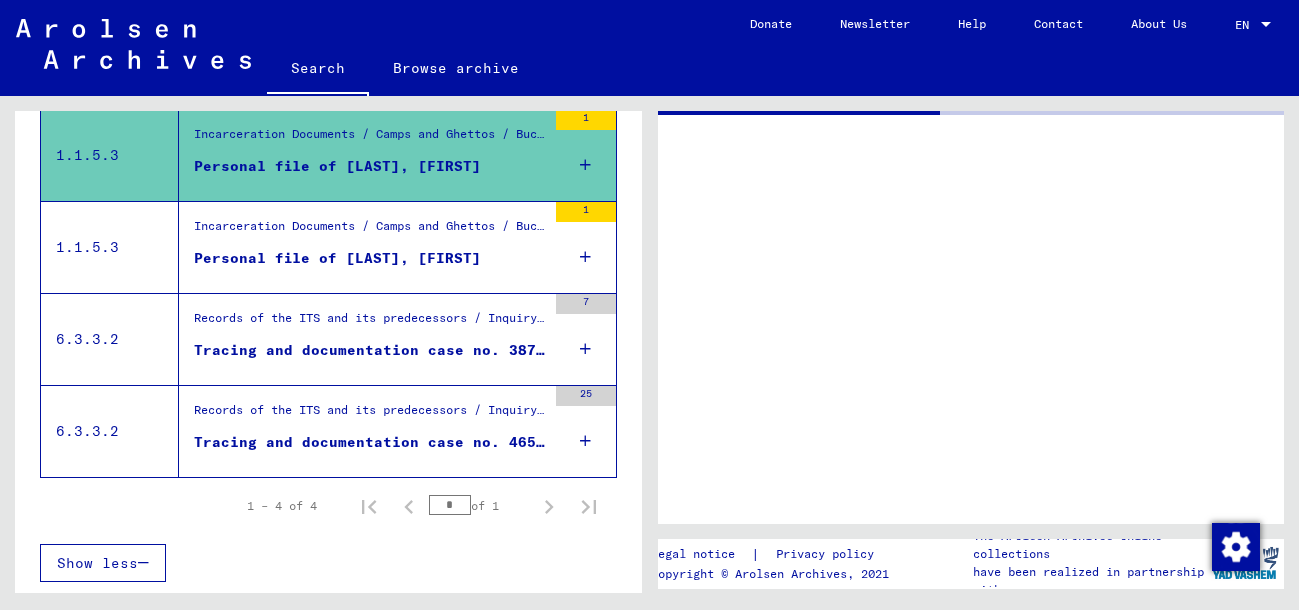 scroll, scrollTop: 284, scrollLeft: 0, axis: vertical 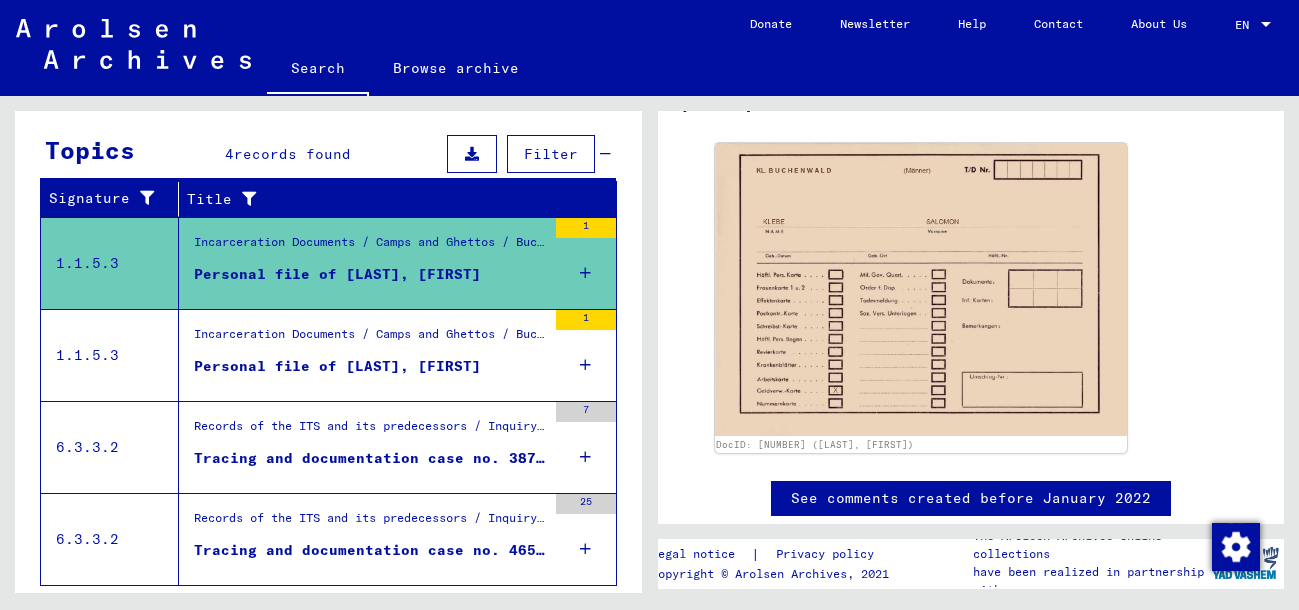 click on "Incarceration Documents / Camps and Ghettos / Buchenwald Concentration Camp / Individual Documents male Buchenwald / Money administration cards of prisoners of CC Buchenwald, 1937 - 1945: / Documents with names from KAWALENKO" at bounding box center [370, 339] 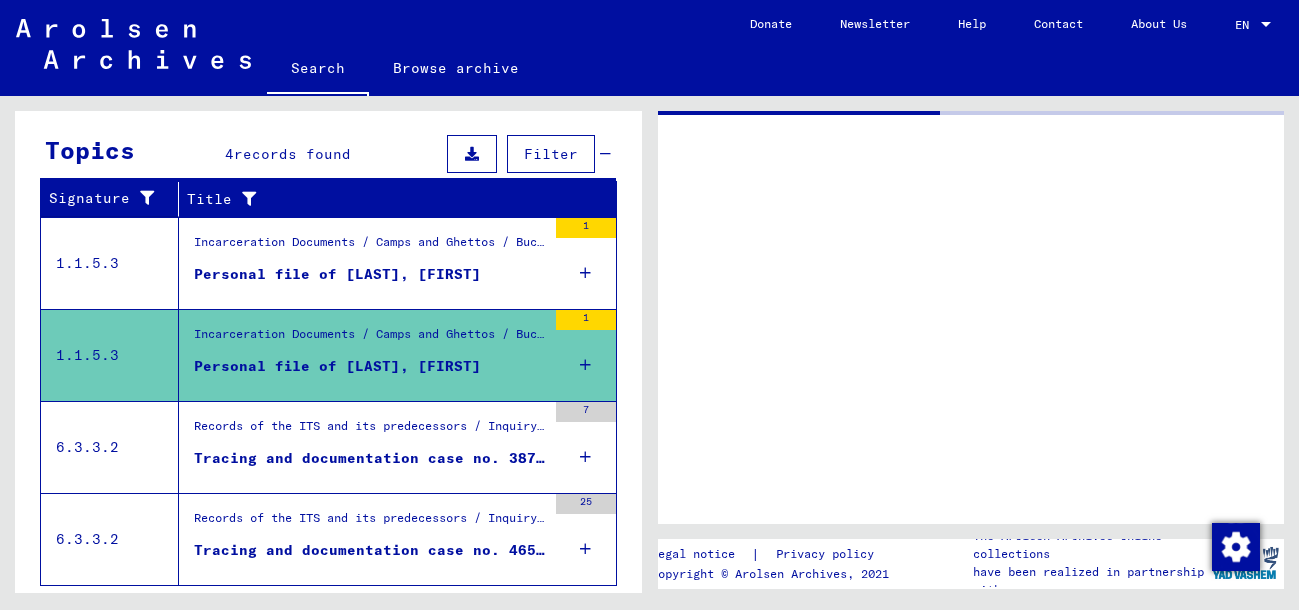 scroll, scrollTop: 0, scrollLeft: 0, axis: both 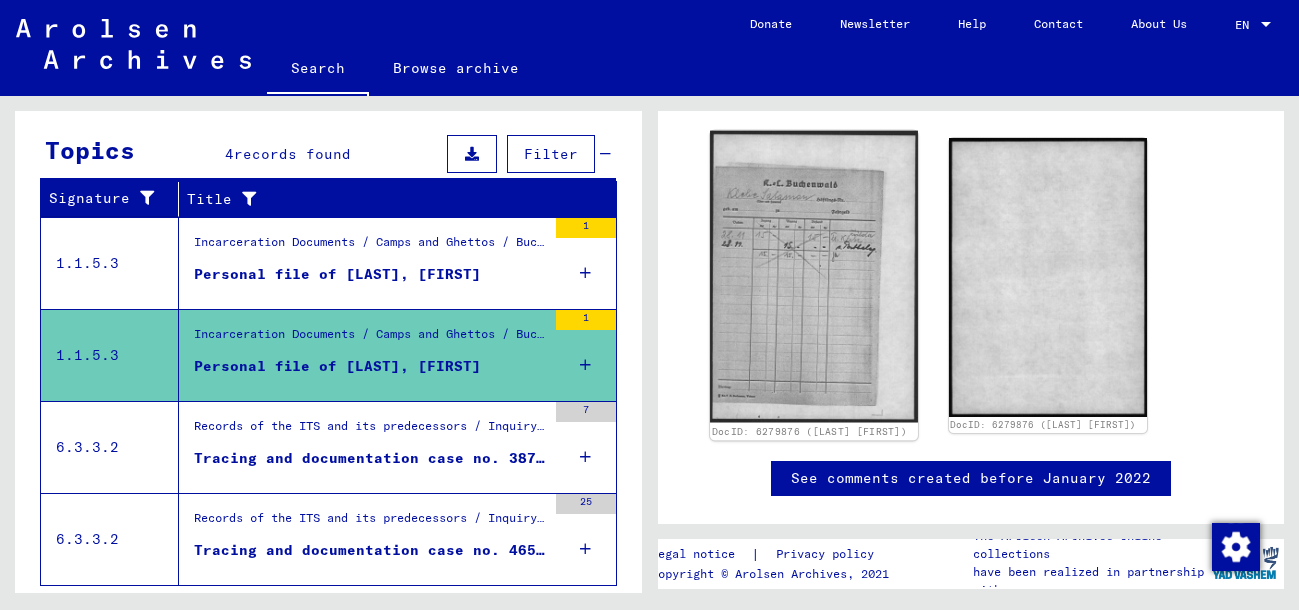 click 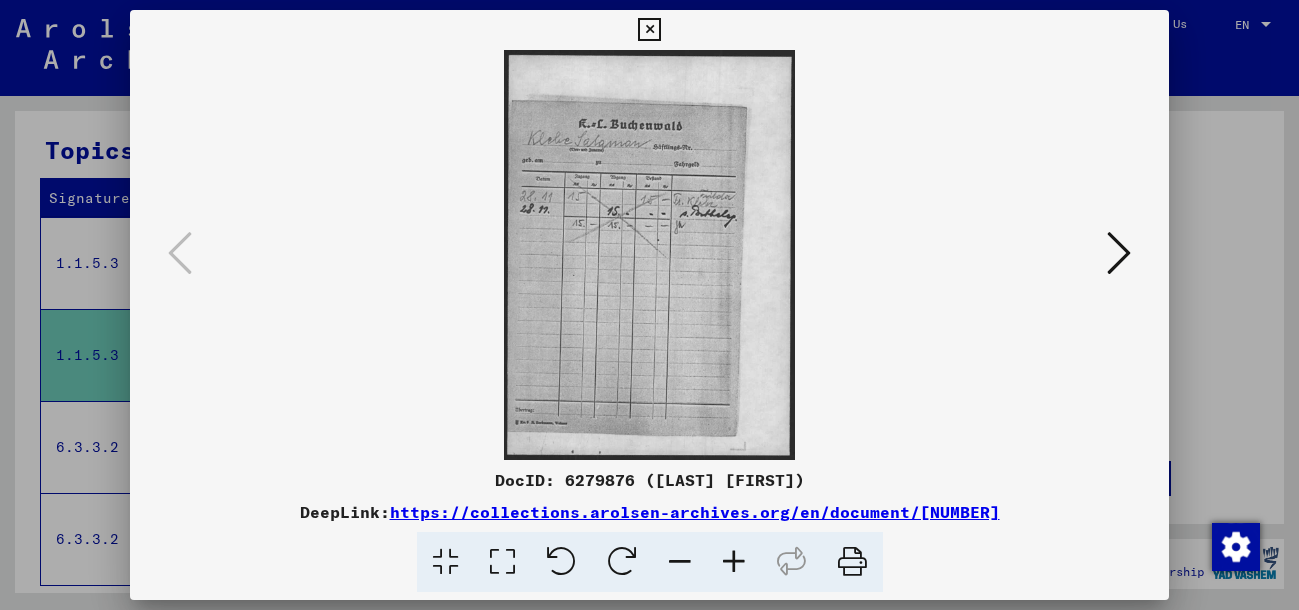 click at bounding box center (1119, 253) 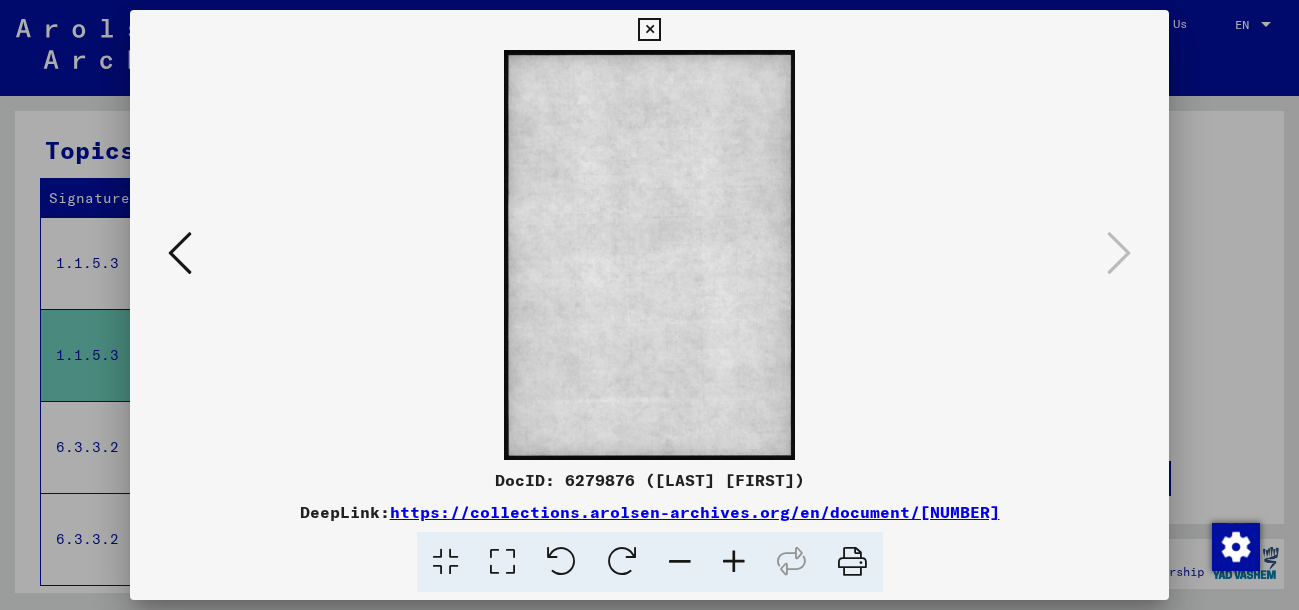 click at bounding box center [649, 305] 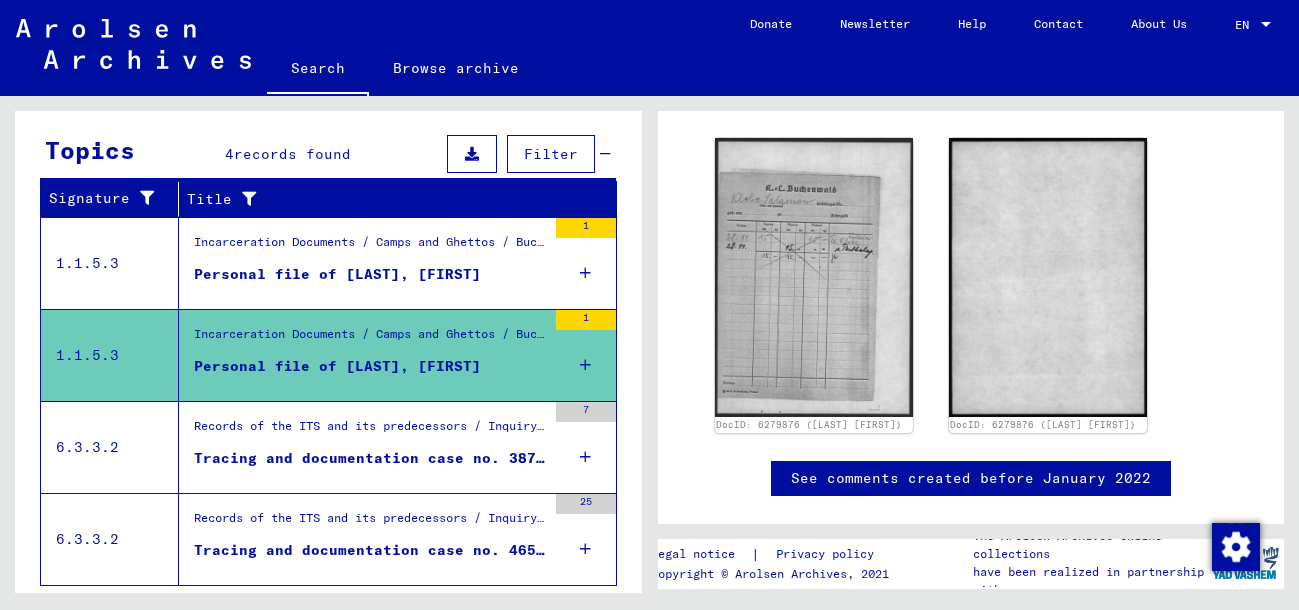 click on "Records of the ITS and its predecessors / Inquiry processing / ITS case files as of 1947 / Repository of T/D cases / Tracing and documentation cases with (T/D) numbers between 250.000 and 499.999 / Tracing and documentation cases with (T/D) numbers between 387.500 and 387.999" at bounding box center (370, 431) 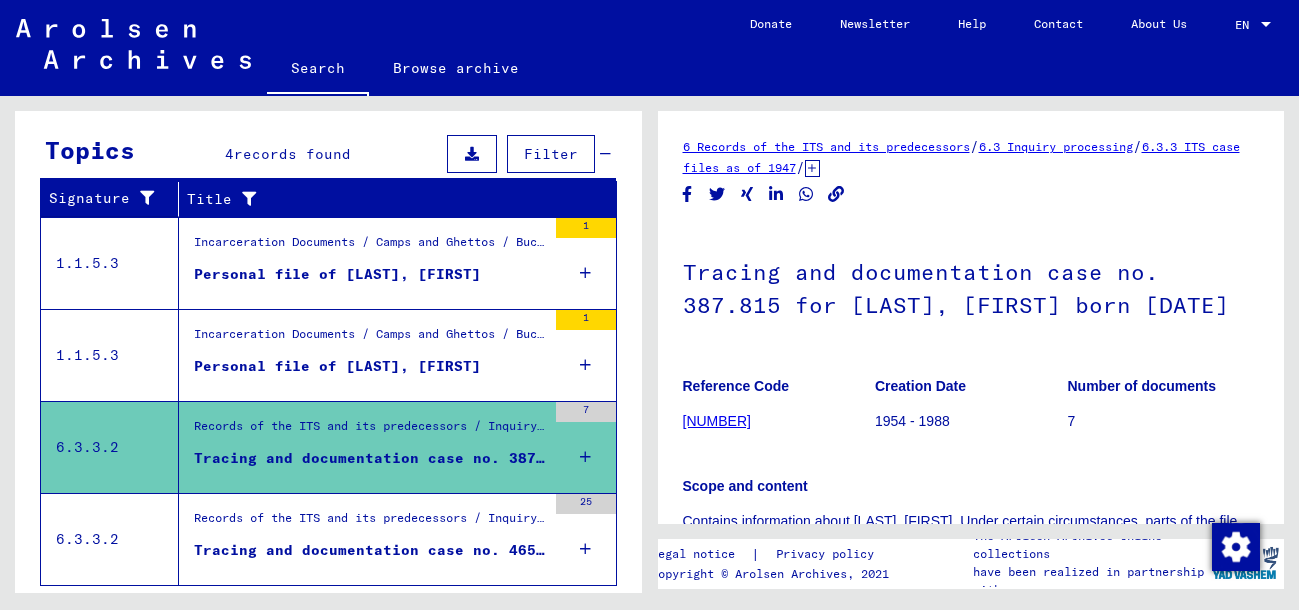 scroll, scrollTop: 0, scrollLeft: 0, axis: both 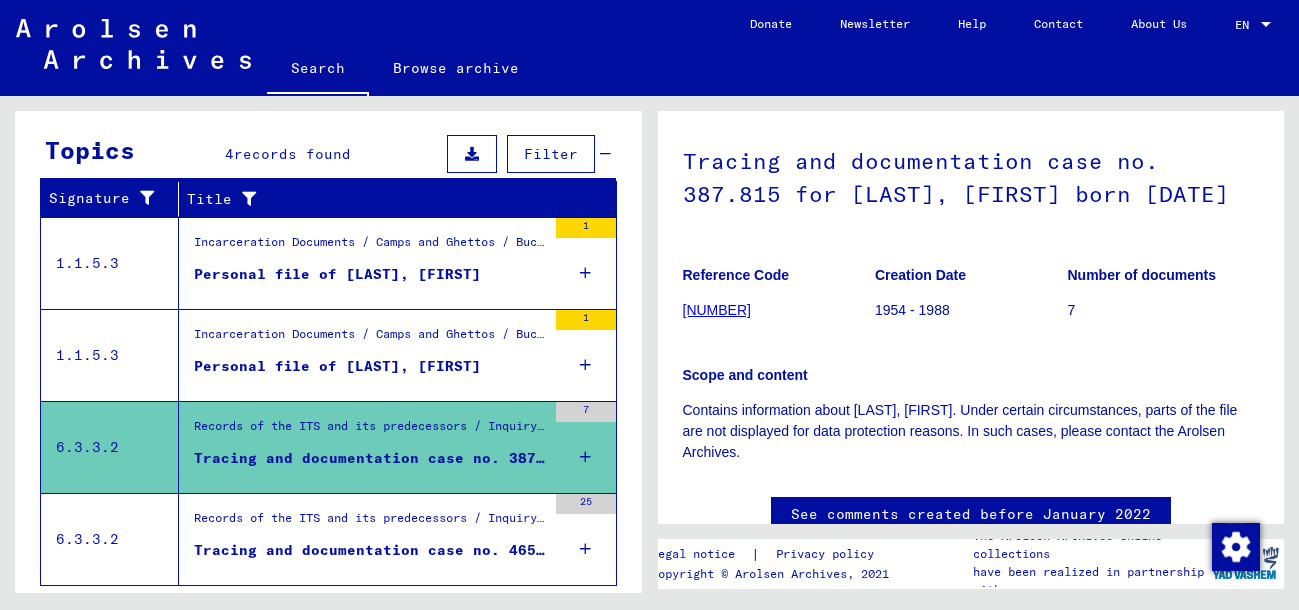 click on "[NUMBER]" 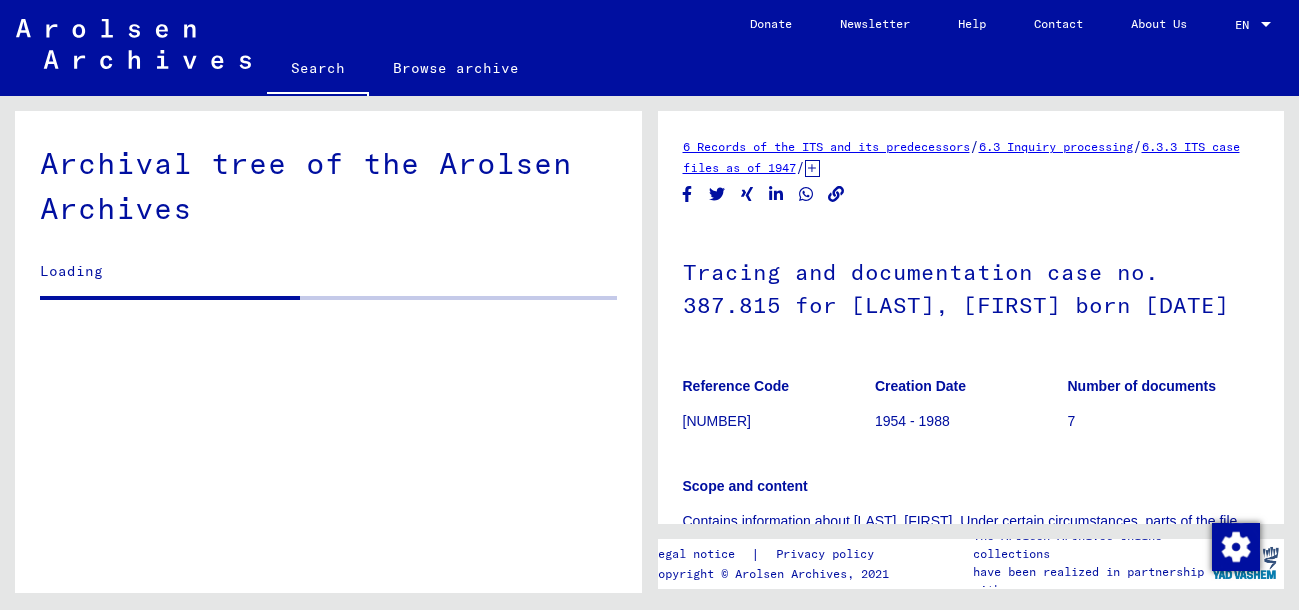 scroll, scrollTop: 0, scrollLeft: 0, axis: both 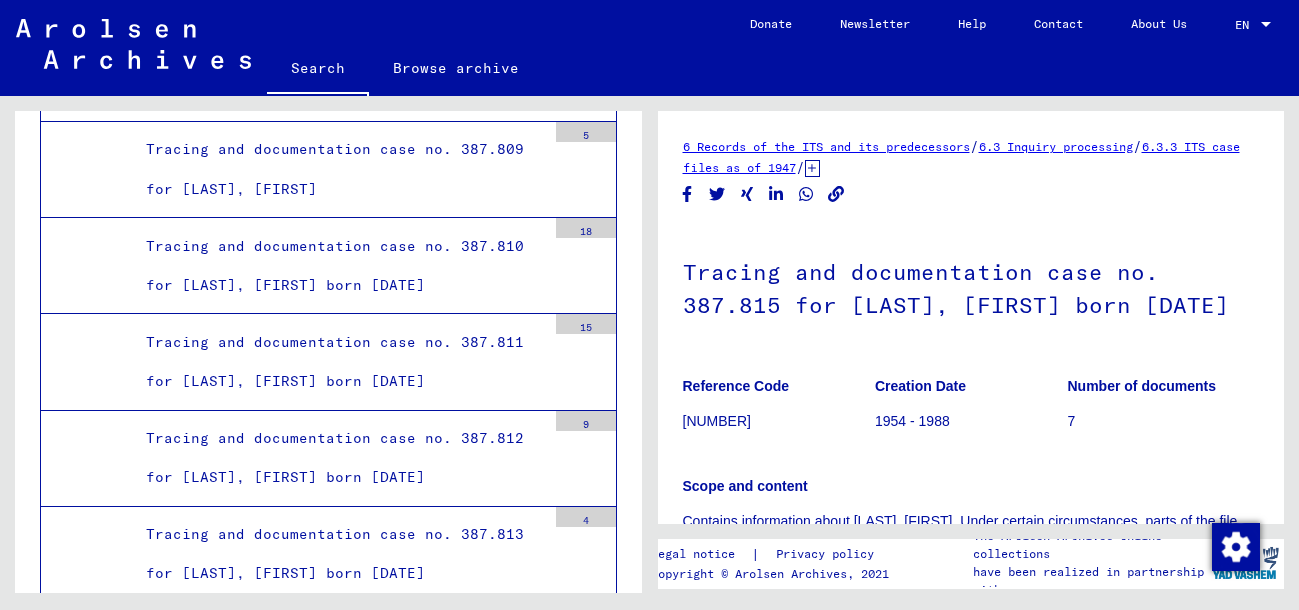 click on "Tracing and documentation case no. 387.815 for [LAST], [FIRST] born [DATE]" at bounding box center [338, 747] 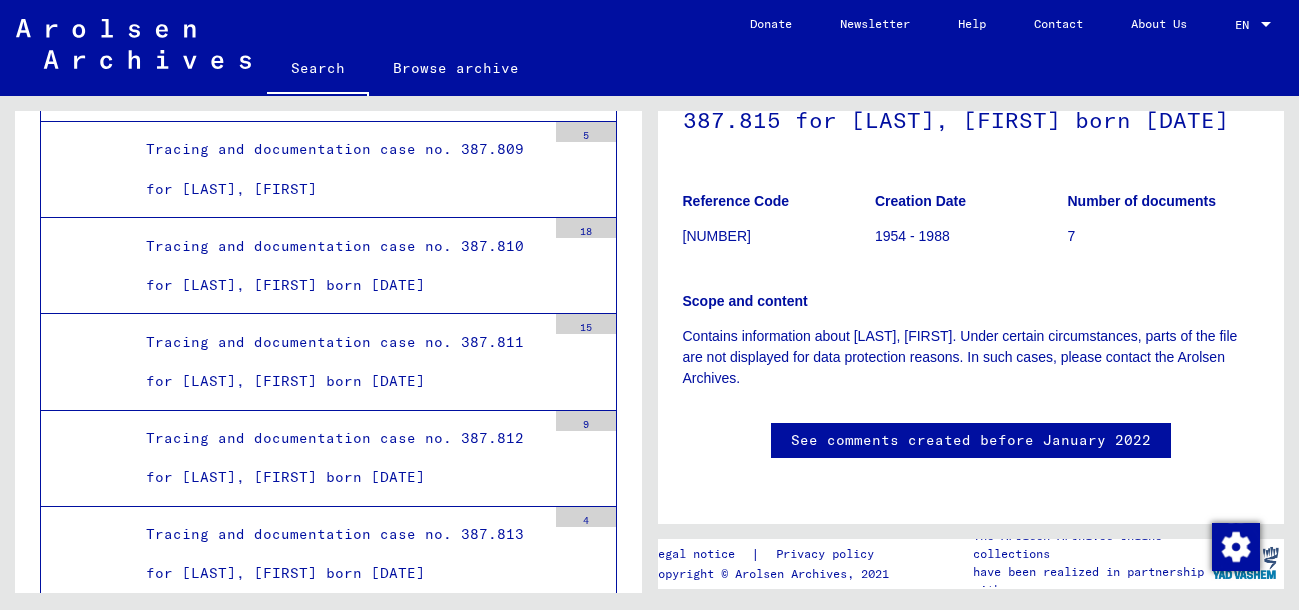 scroll, scrollTop: 0, scrollLeft: 0, axis: both 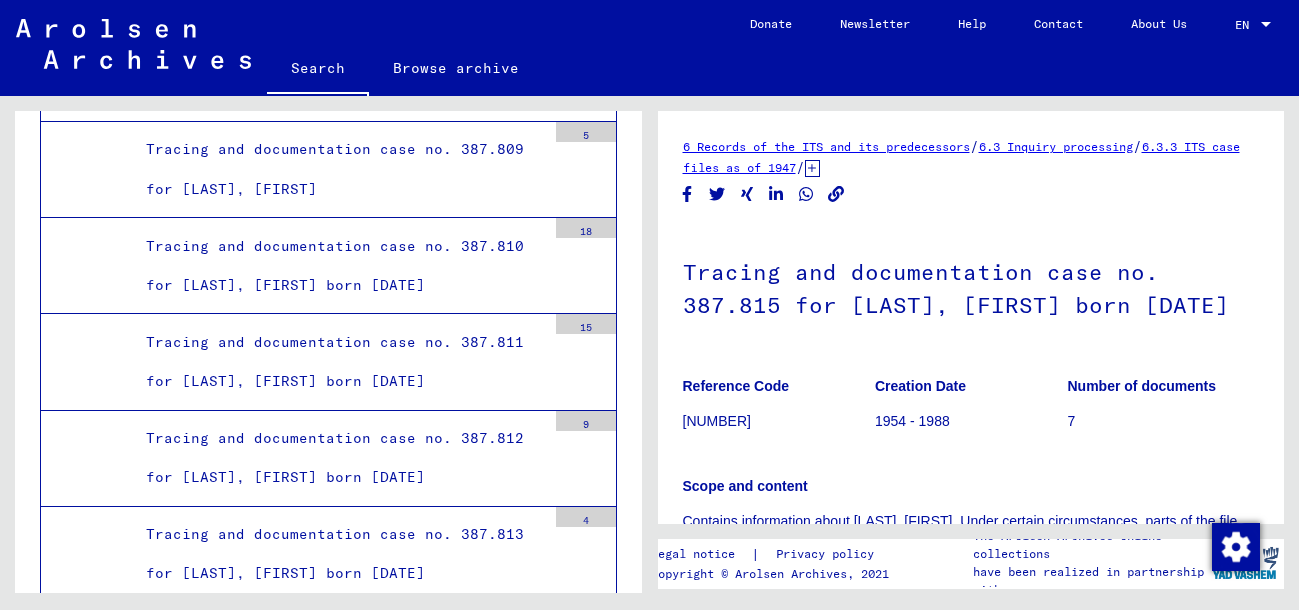 click on "Search" 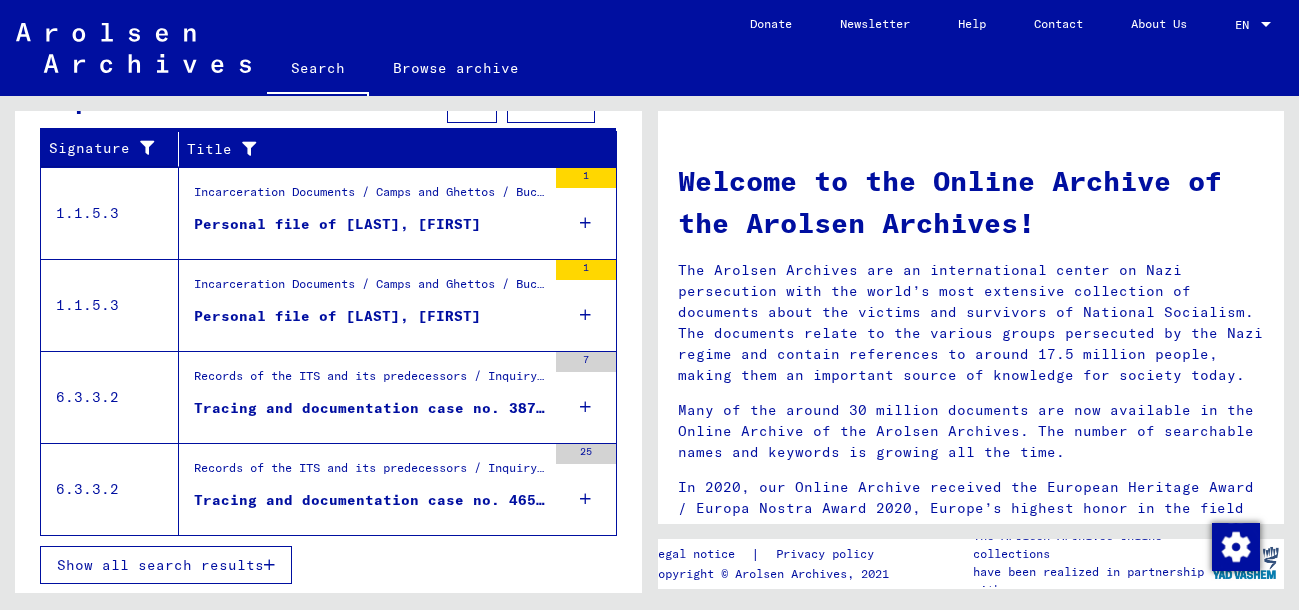scroll, scrollTop: 696, scrollLeft: 0, axis: vertical 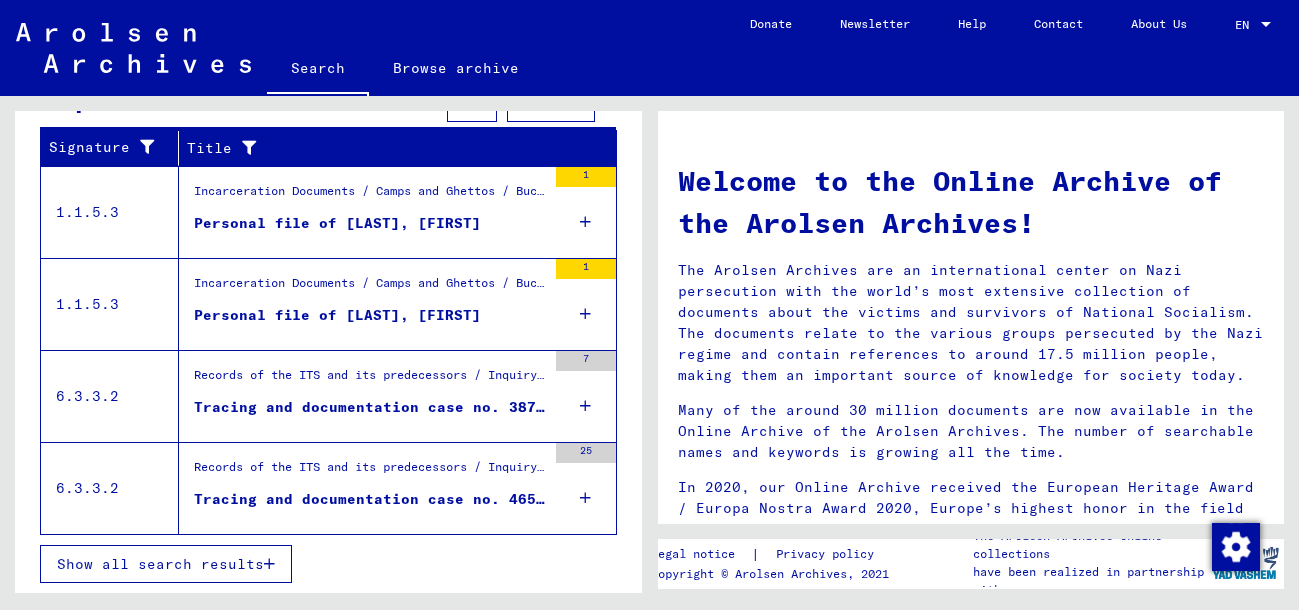 click on "Show all search results" at bounding box center (160, 564) 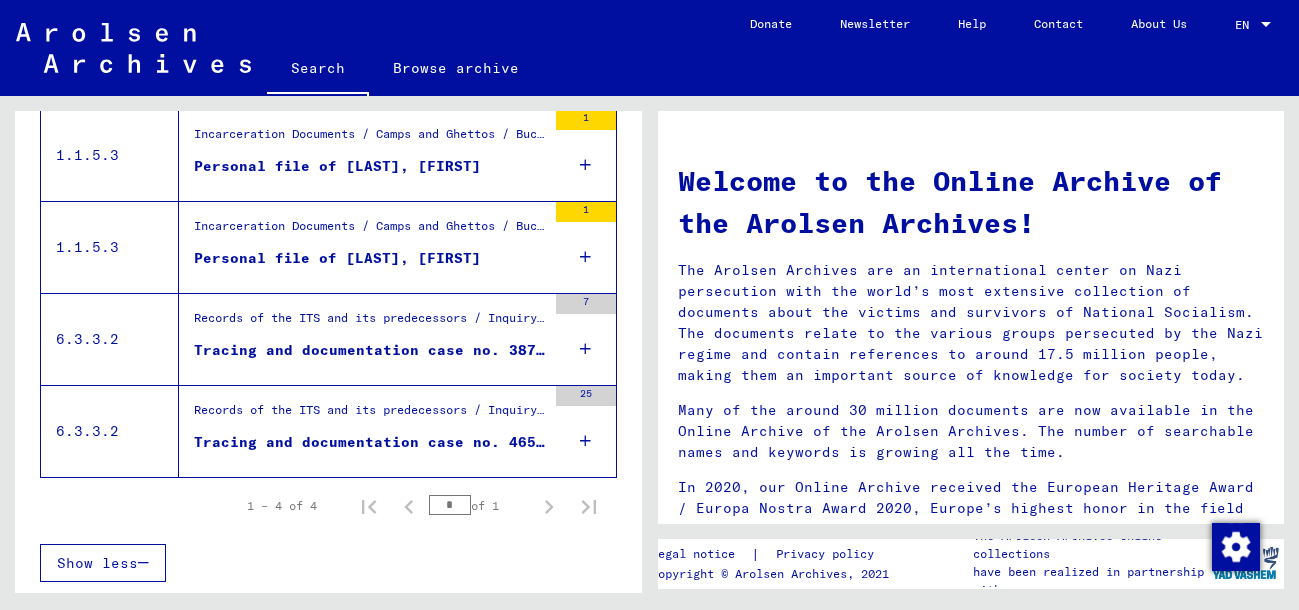 scroll, scrollTop: 335, scrollLeft: 0, axis: vertical 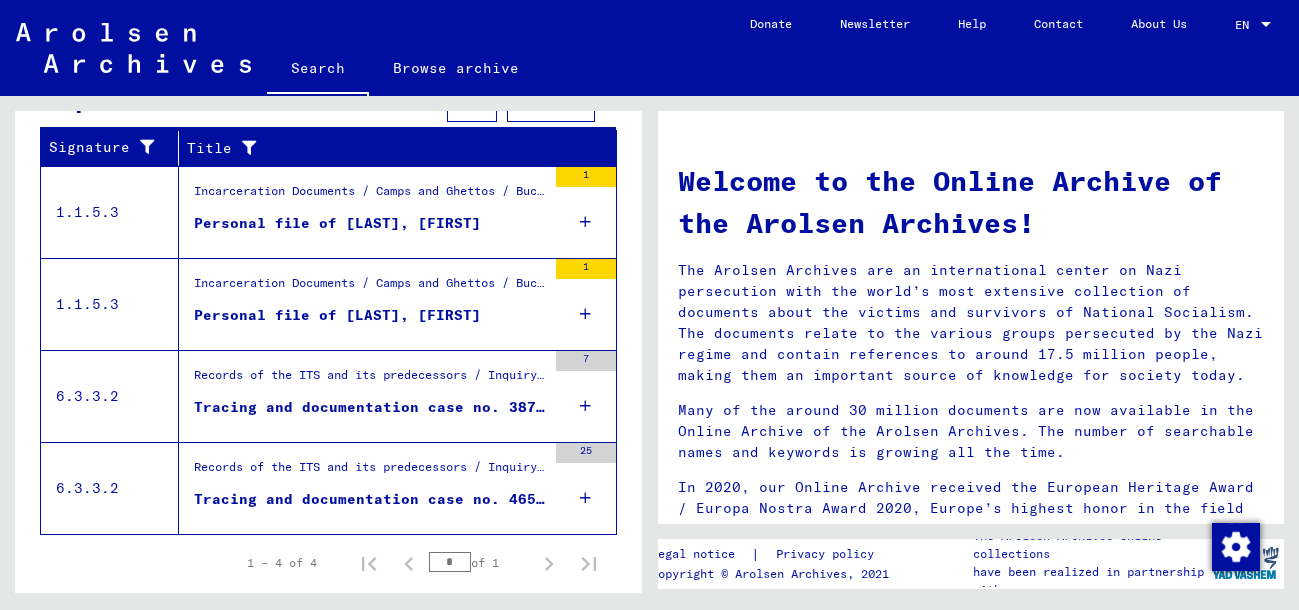 click on "Personal file of [LAST], [FIRST]" at bounding box center [337, 223] 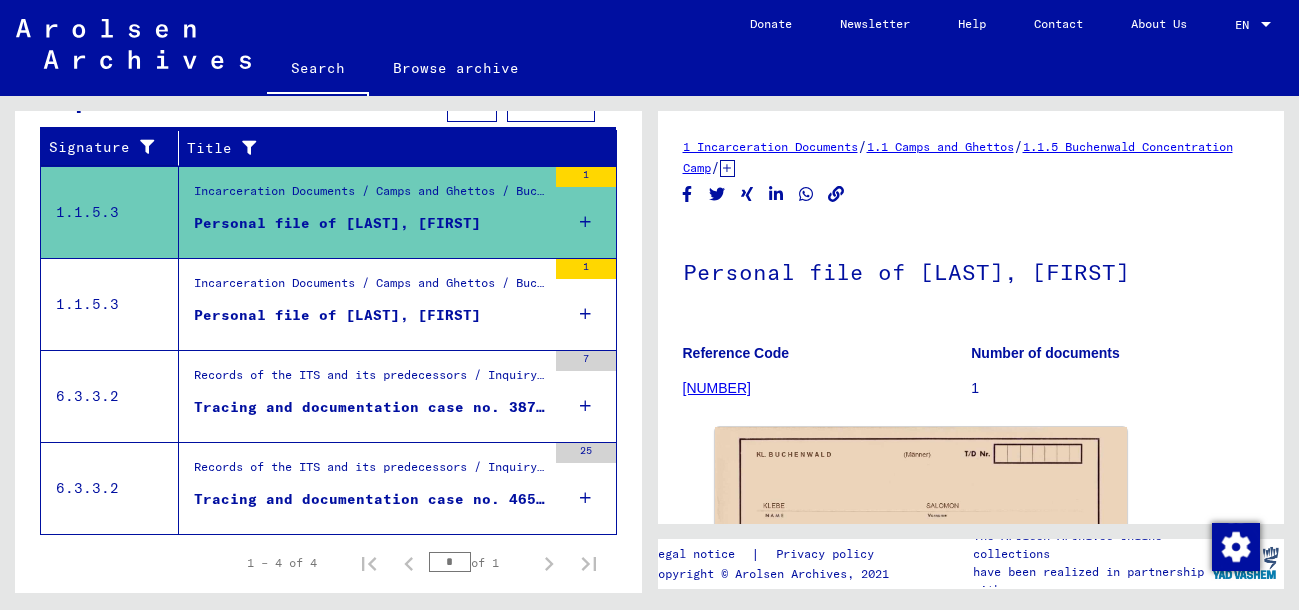 scroll, scrollTop: 0, scrollLeft: 0, axis: both 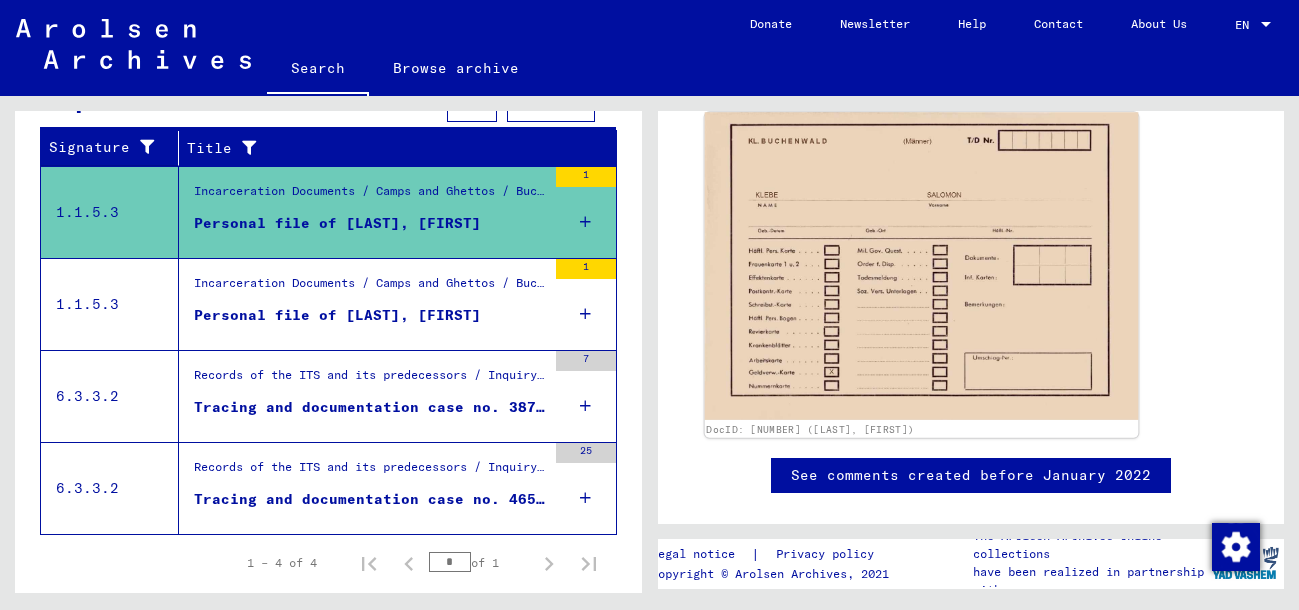 click 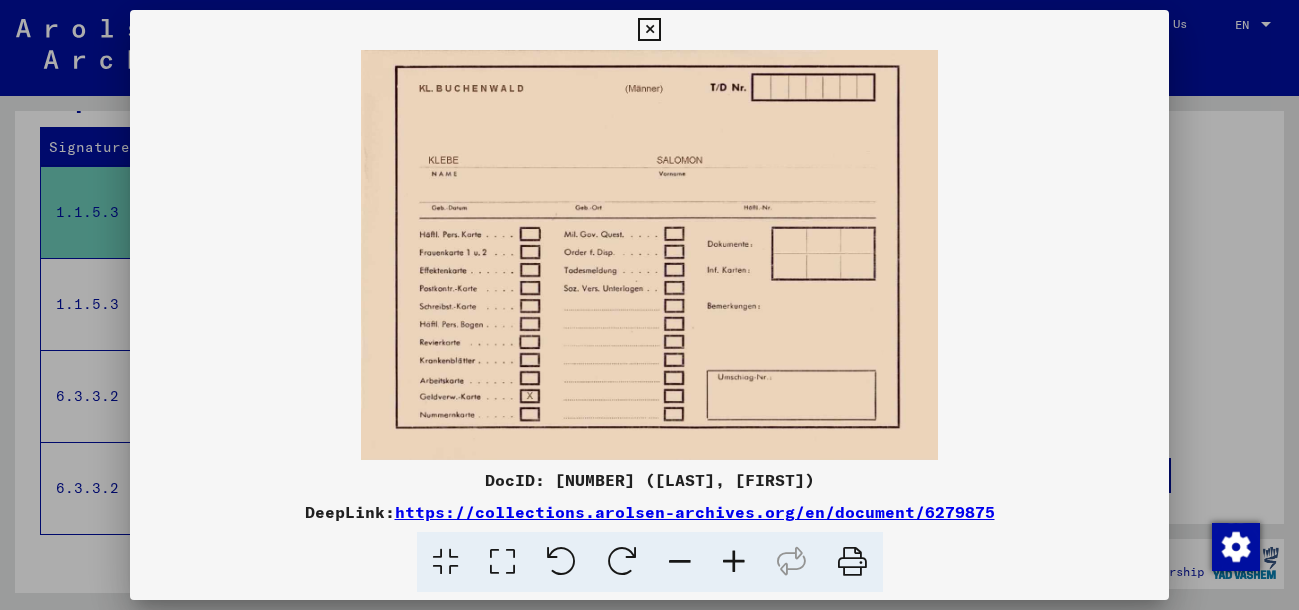 click at bounding box center (649, 305) 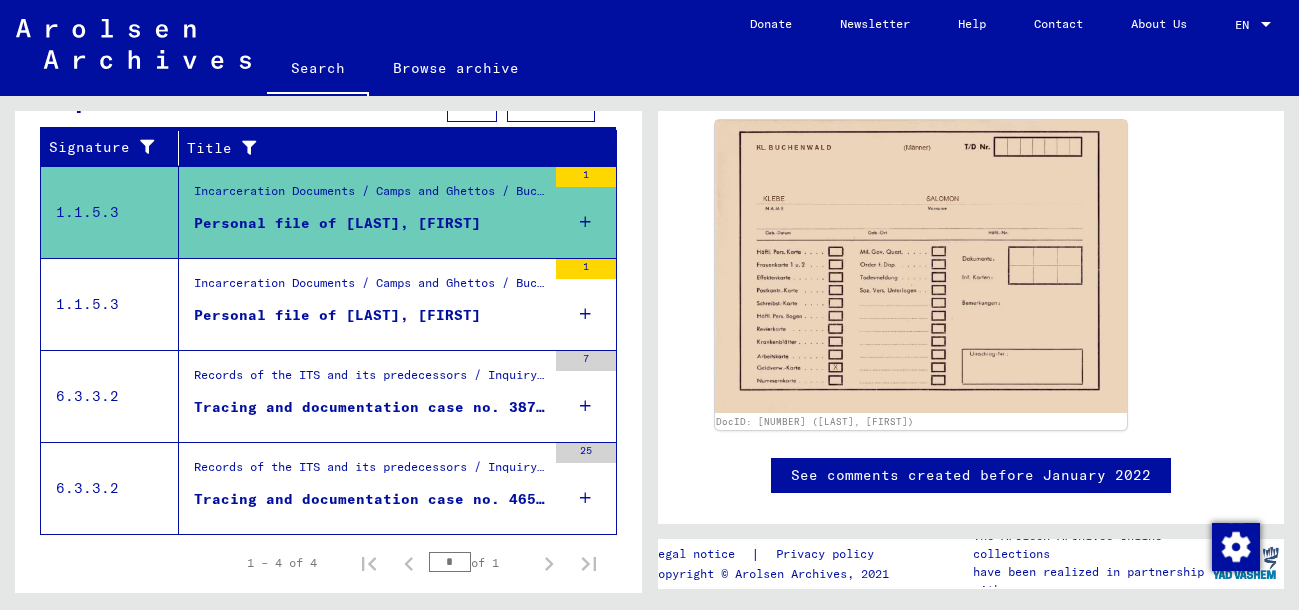 click on "Incarceration Documents / Camps and Ghettos / Buchenwald Concentration Camp / Individual Documents male Buchenwald / Money administration cards of prisoners of CC Buchenwald, 1937 - 1945: / Documents with names from KAWALENKO" at bounding box center [370, 288] 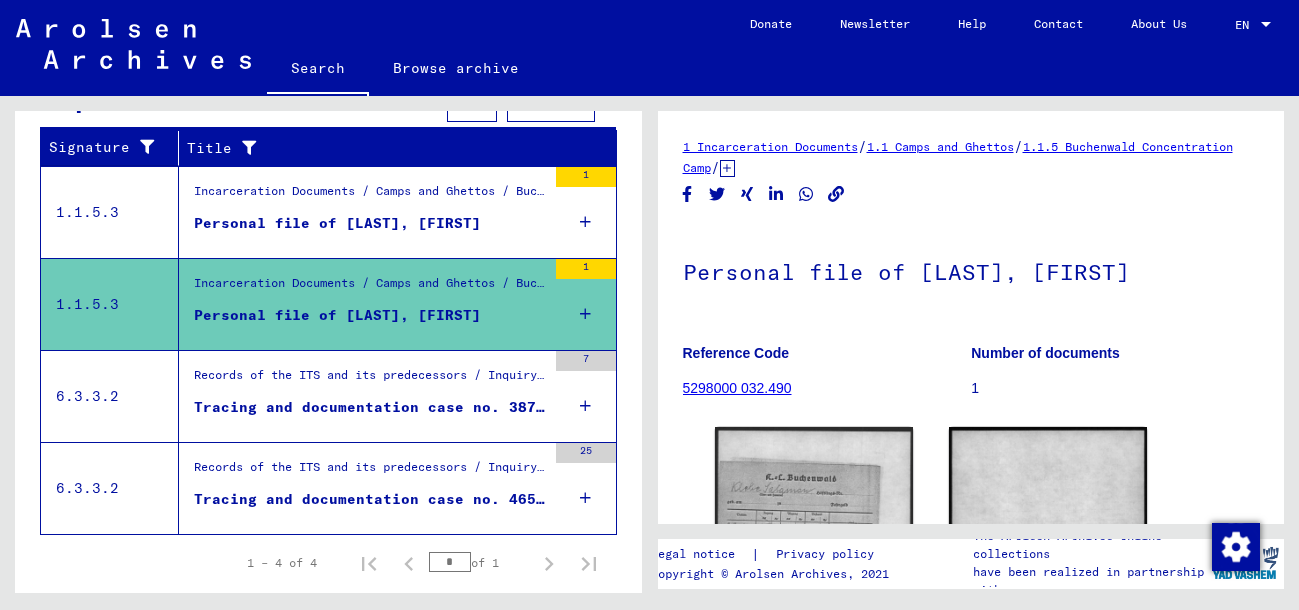 scroll, scrollTop: 0, scrollLeft: 0, axis: both 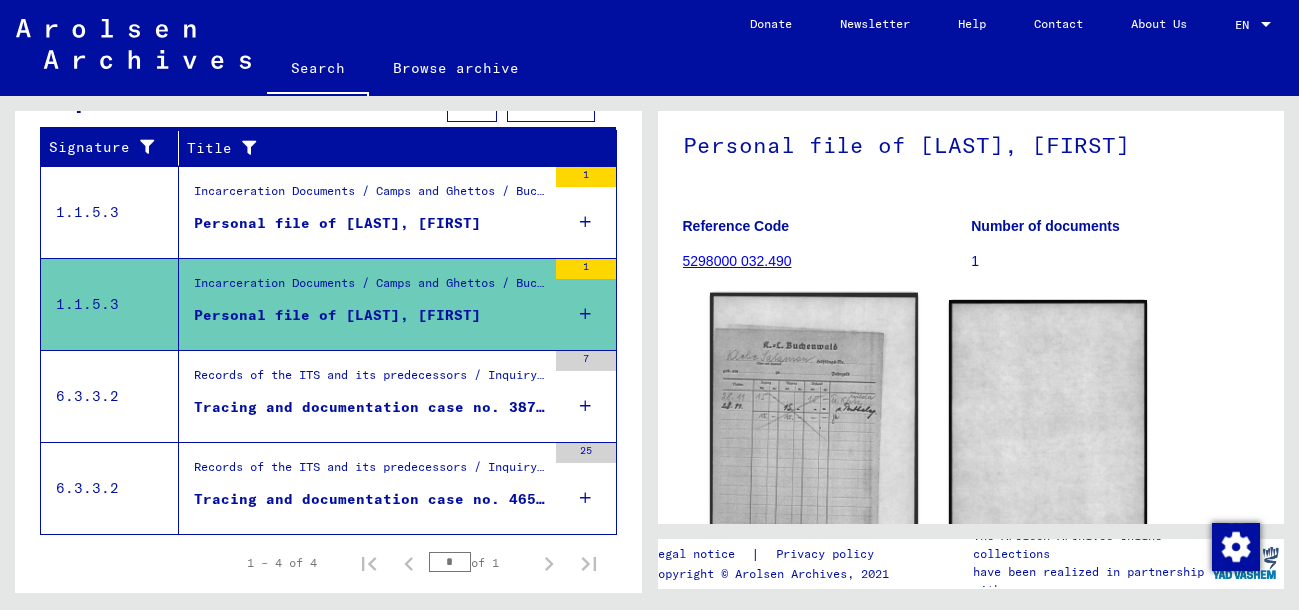 click 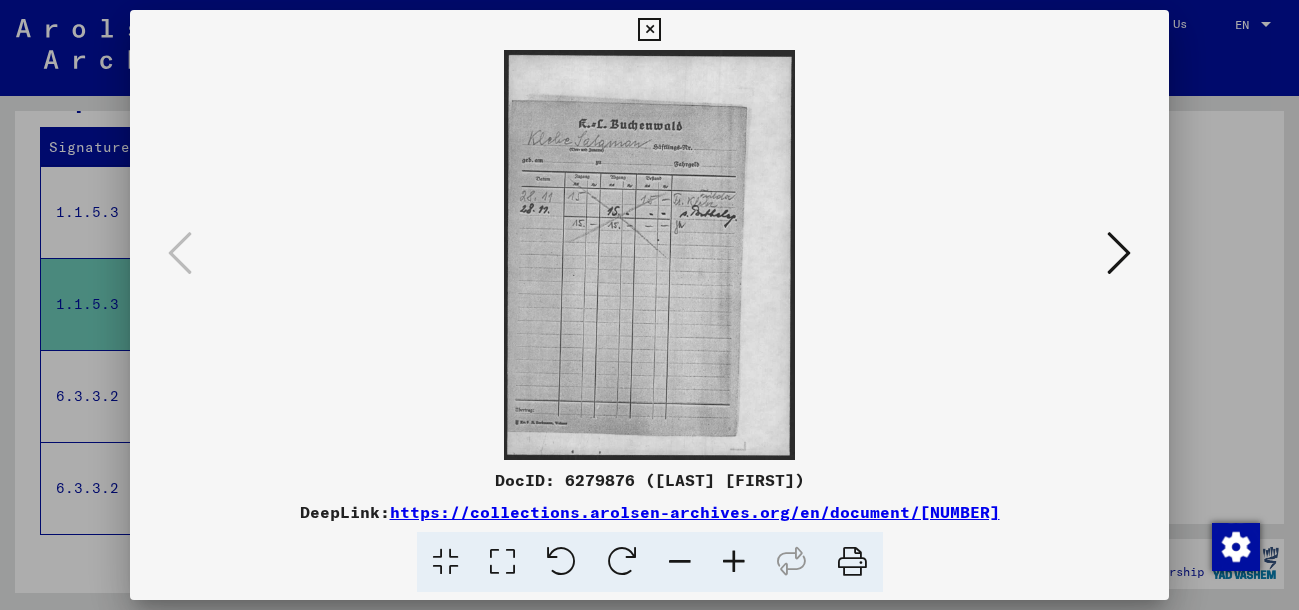 click at bounding box center (734, 562) 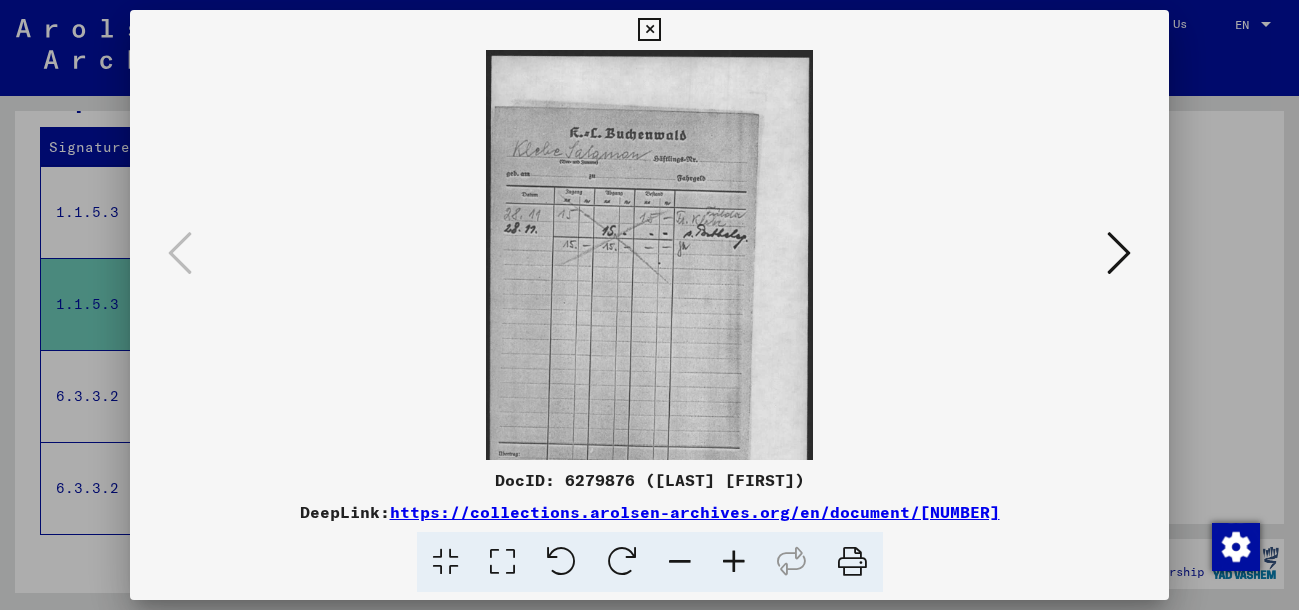 click at bounding box center (734, 562) 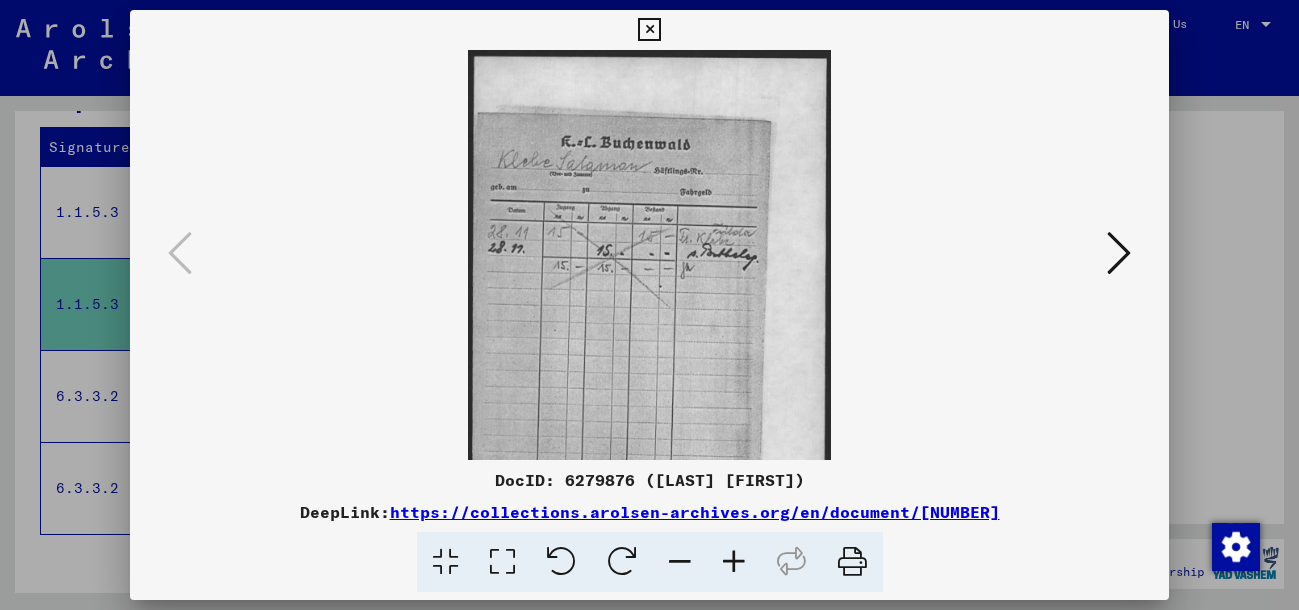 click at bounding box center (734, 562) 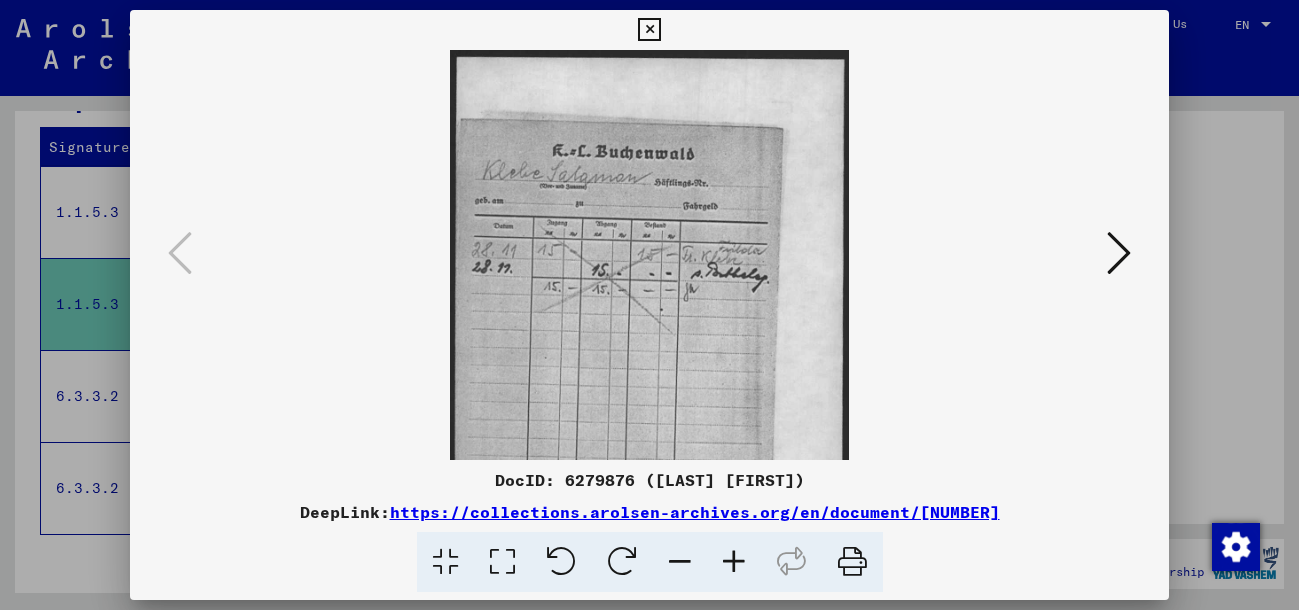 click at bounding box center (734, 562) 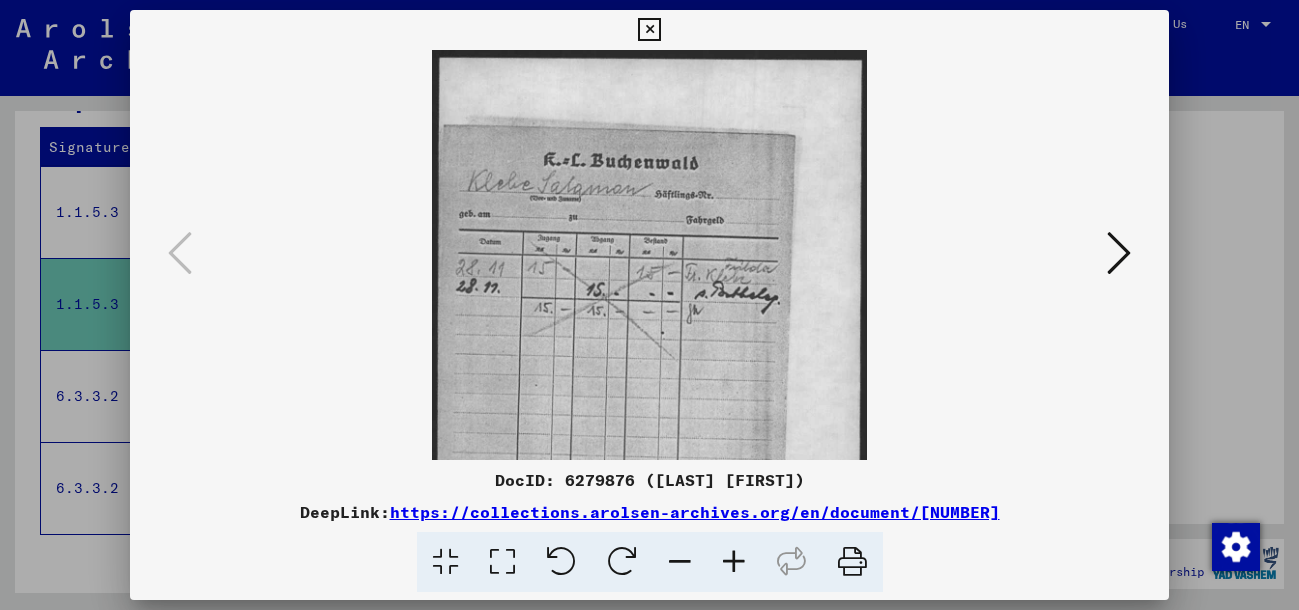 click at bounding box center (649, 30) 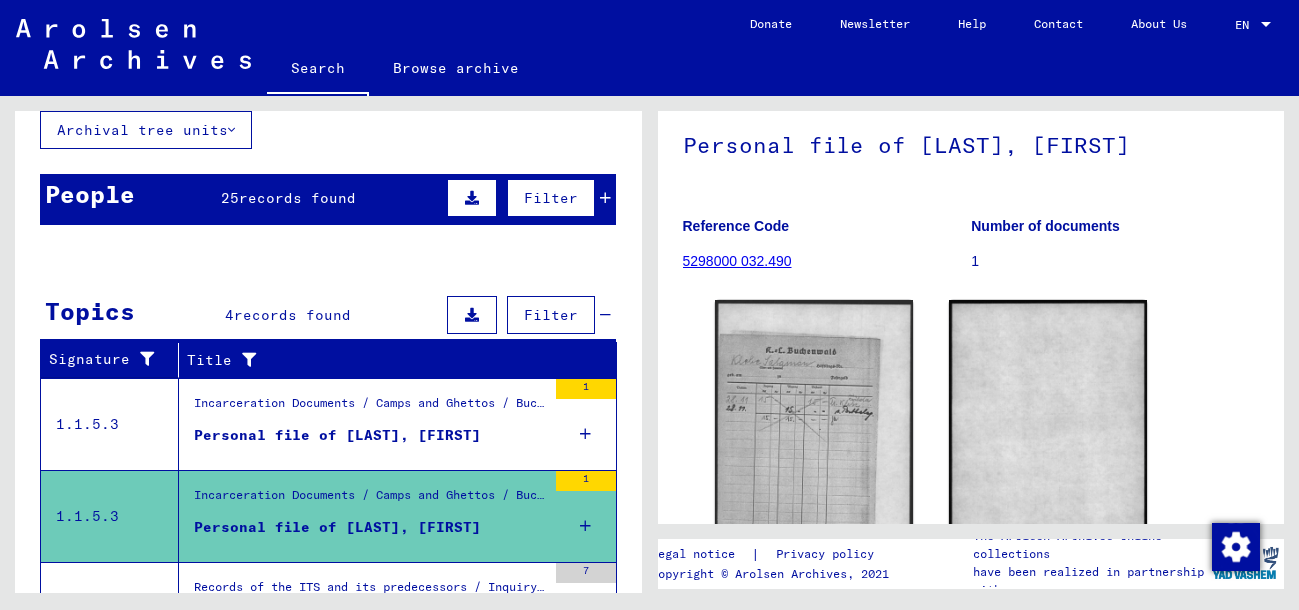 scroll, scrollTop: 0, scrollLeft: 0, axis: both 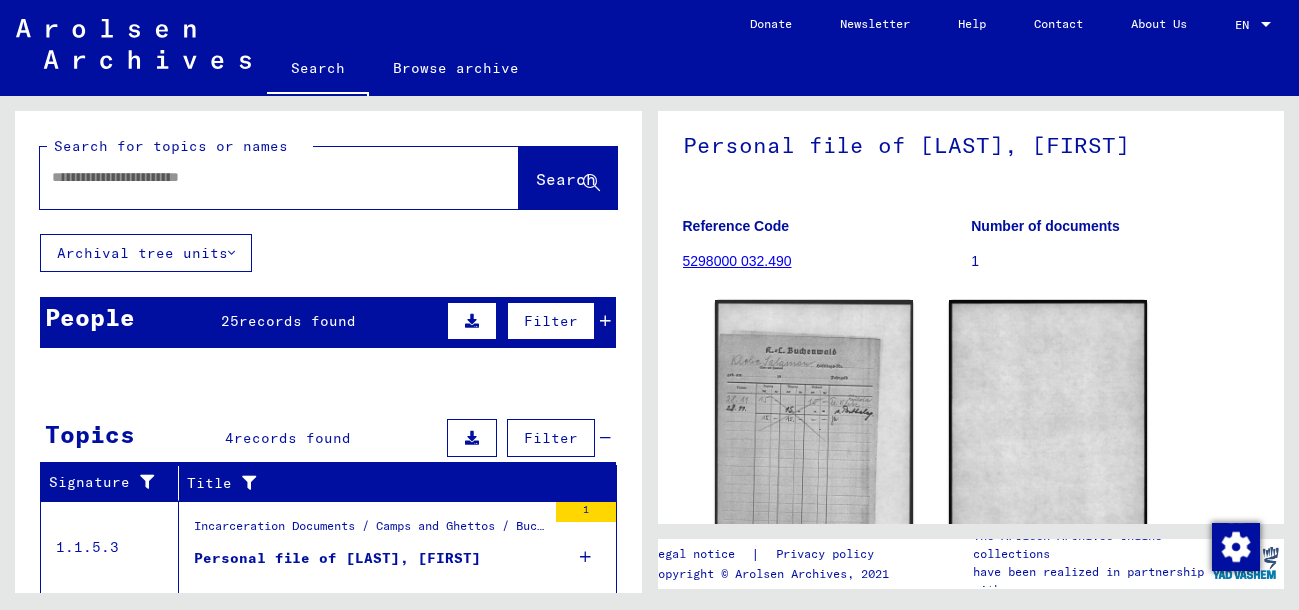 click on "records found" at bounding box center (297, 321) 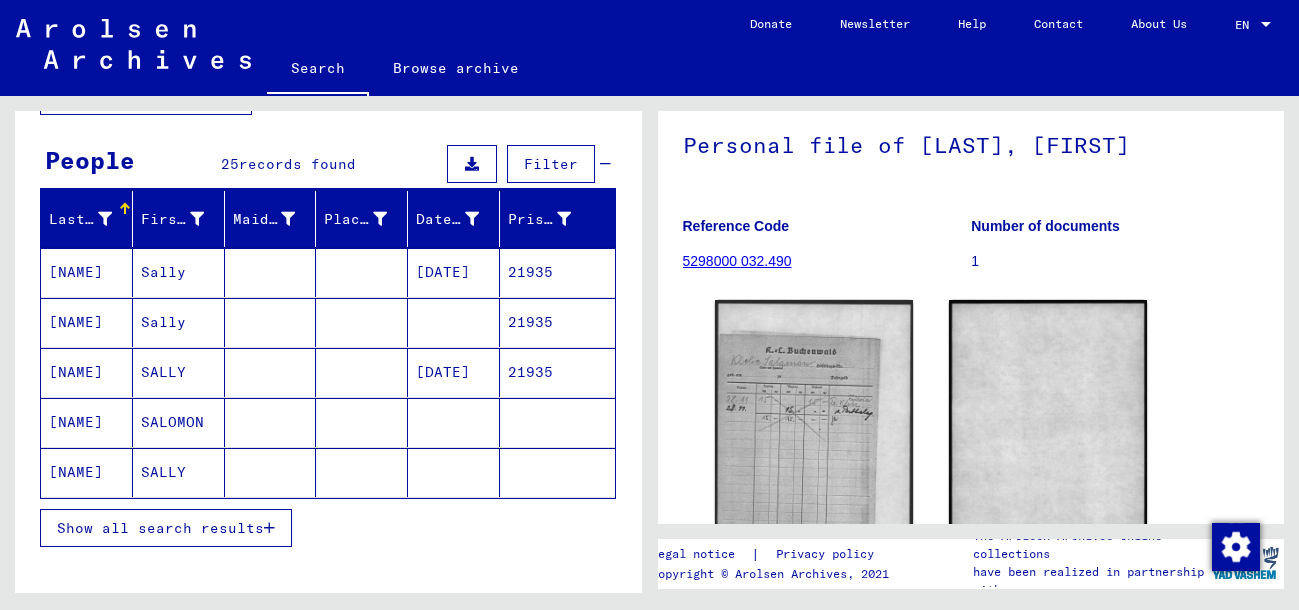 scroll, scrollTop: 171, scrollLeft: 0, axis: vertical 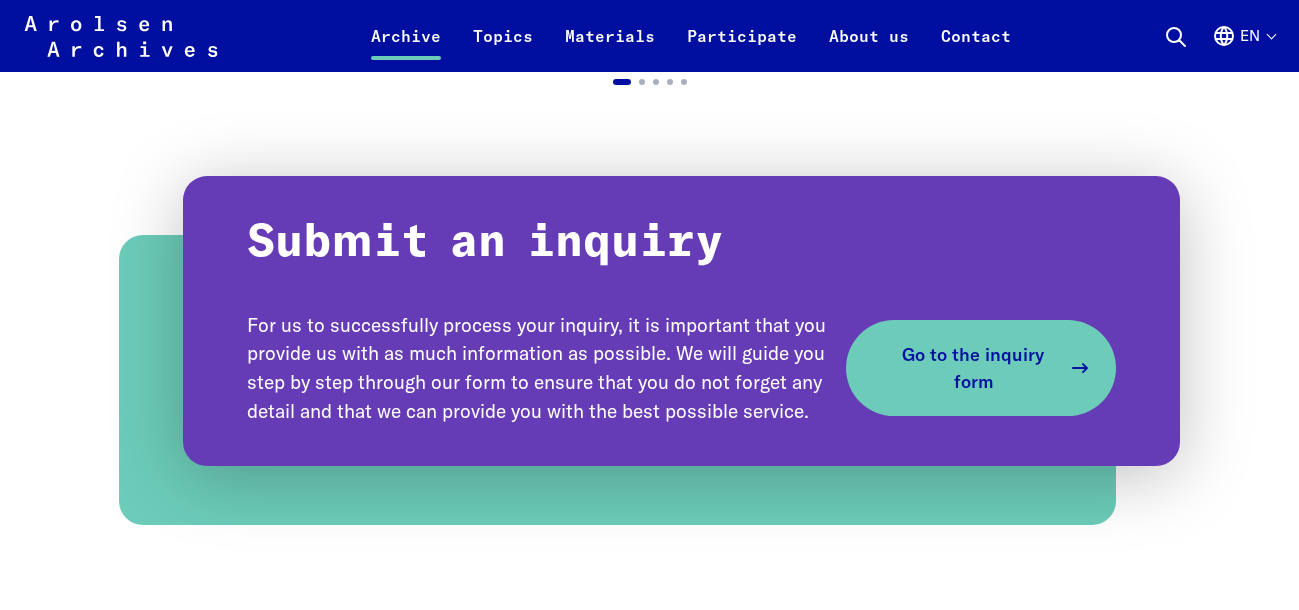 click on "Go to the inquiry form" at bounding box center (973, 368) 